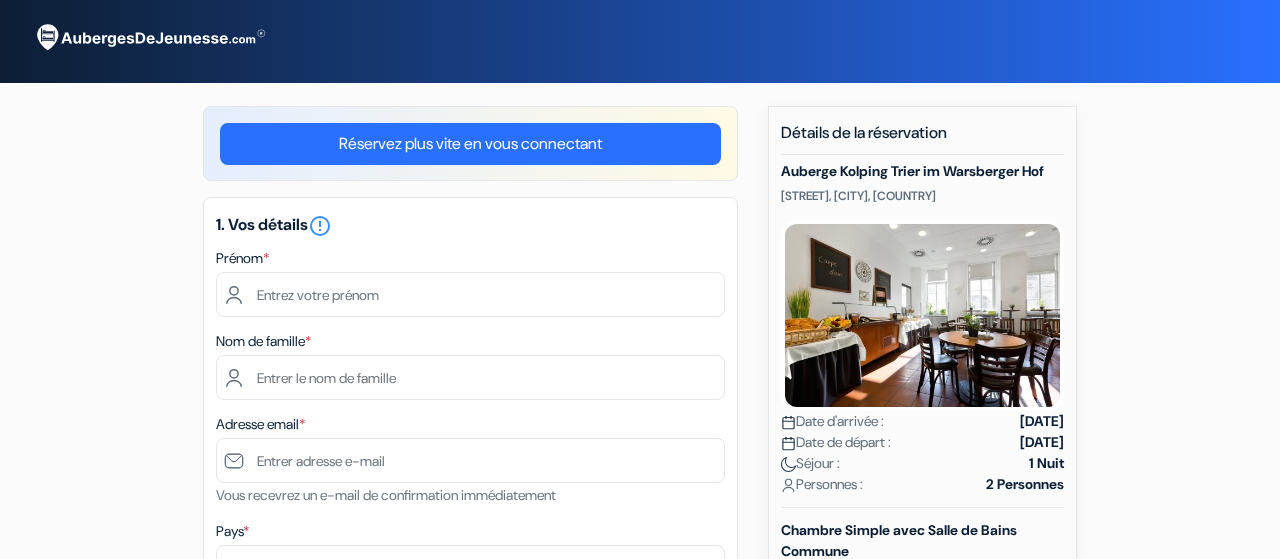 scroll, scrollTop: 0, scrollLeft: 0, axis: both 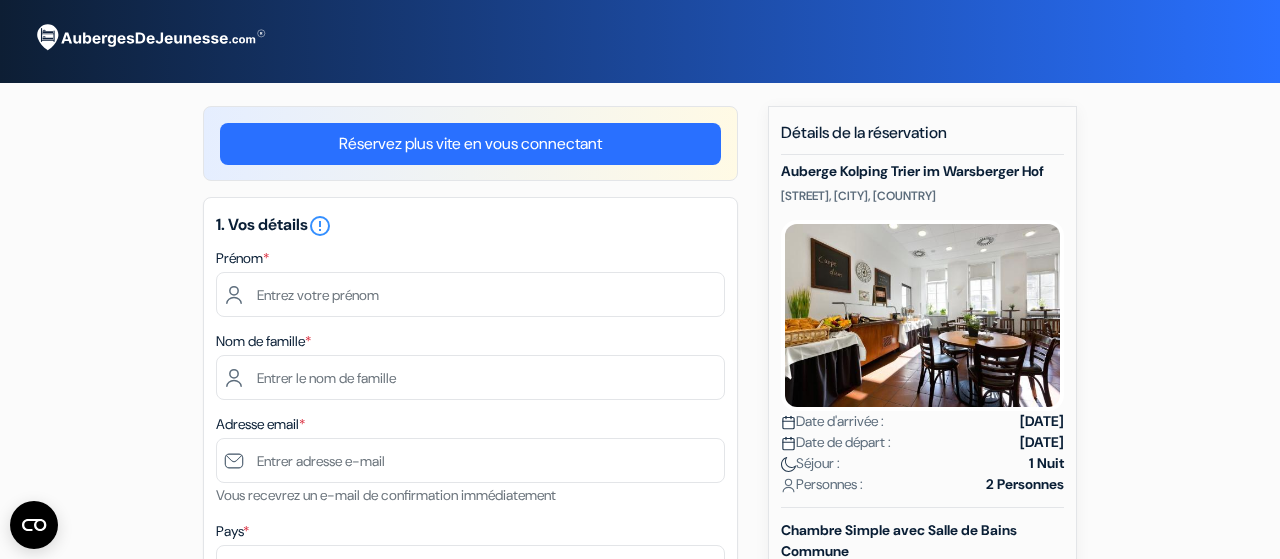 click on "Réservez plus vite en vous connectant" at bounding box center [470, 144] 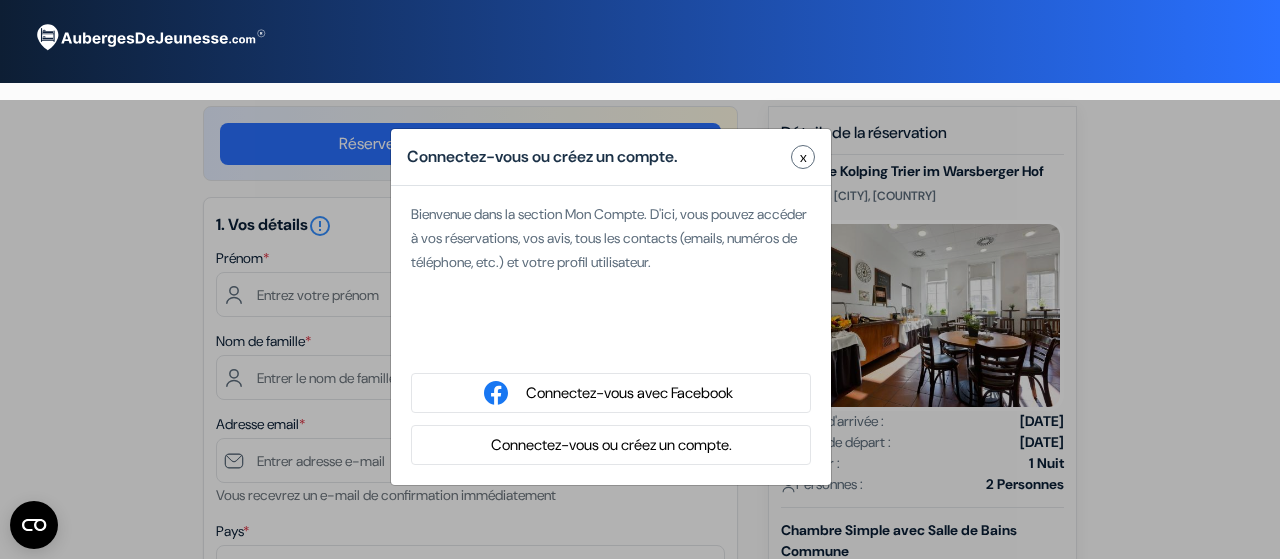 click at bounding box center [611, 341] 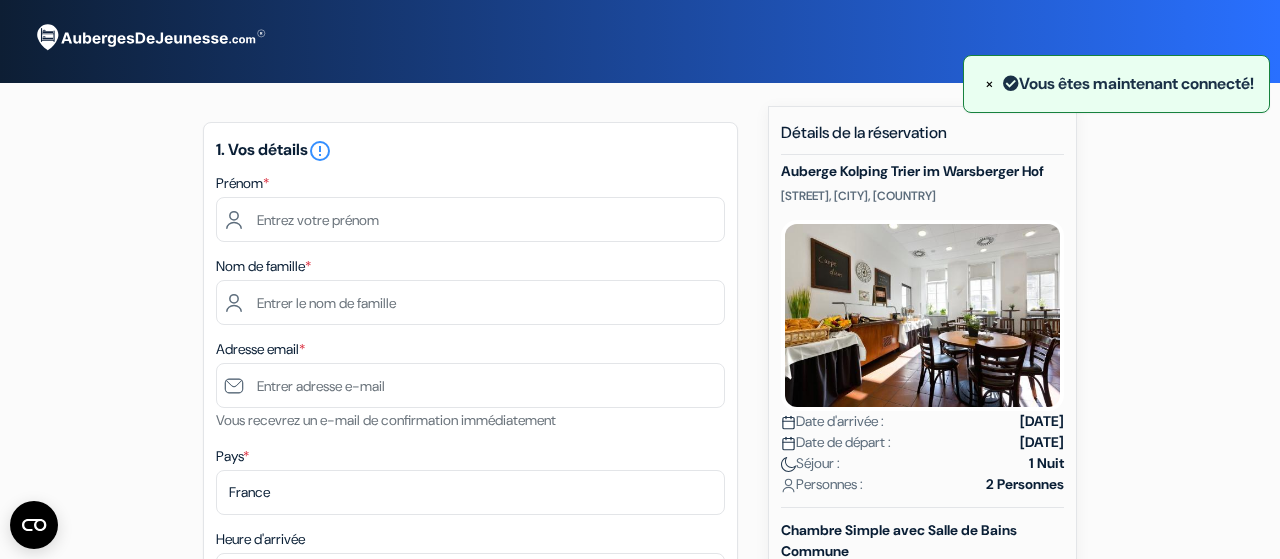 type on "Julia" 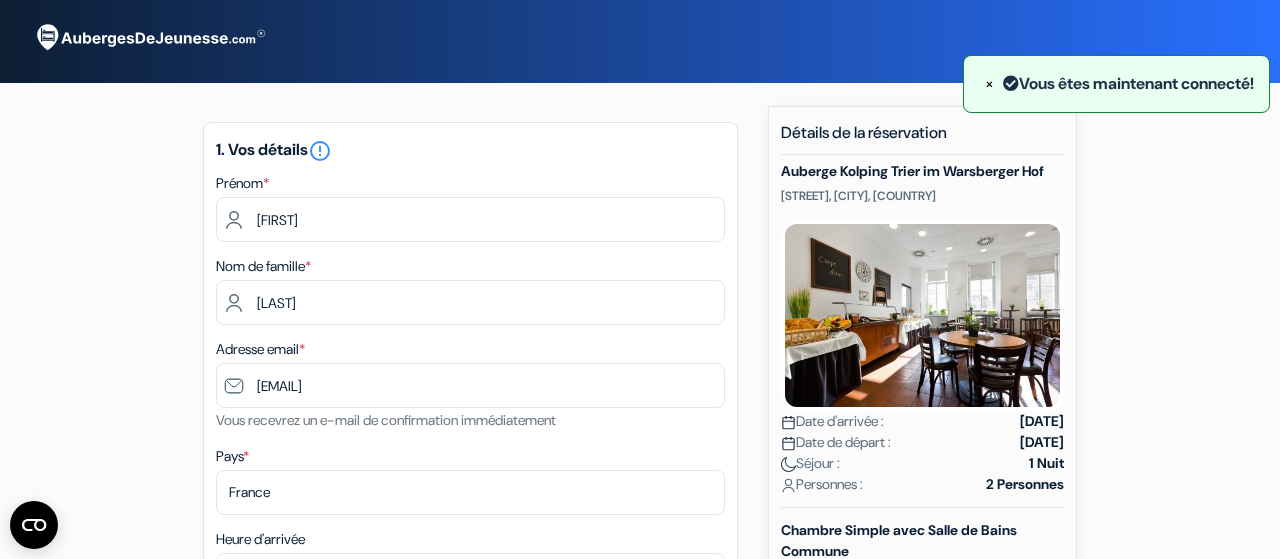 select 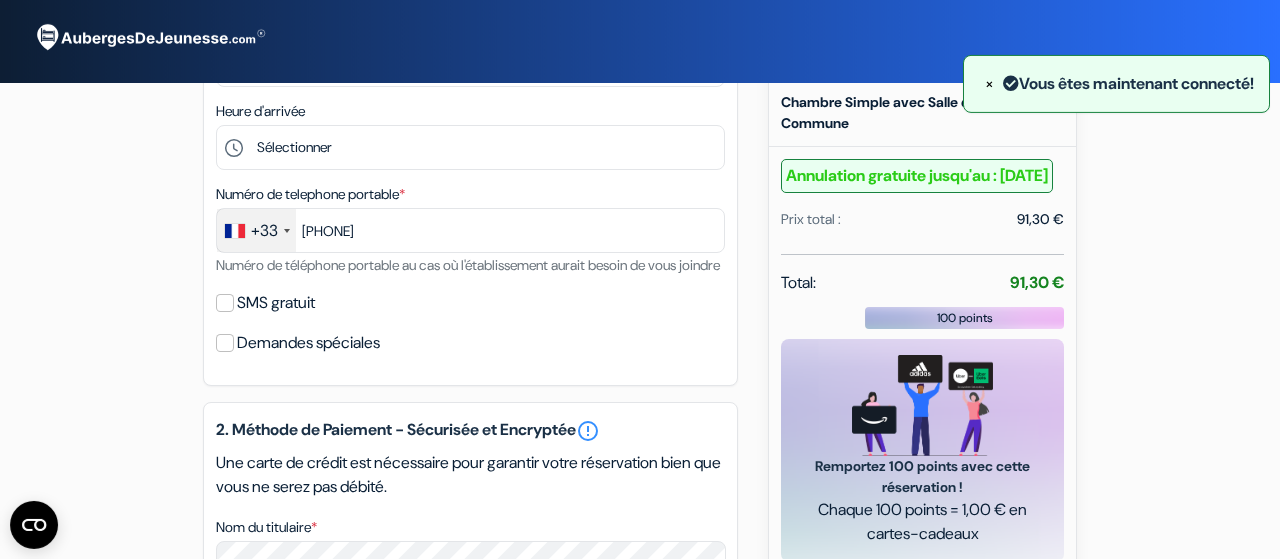 scroll, scrollTop: 429, scrollLeft: 0, axis: vertical 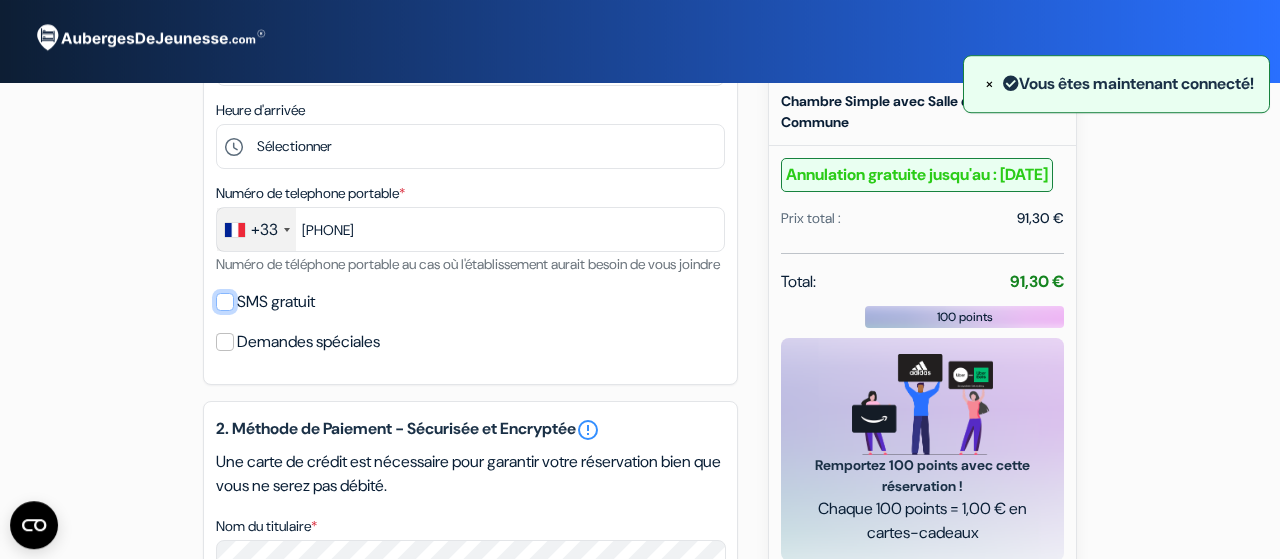 click on "SMS gratuit" at bounding box center [225, 302] 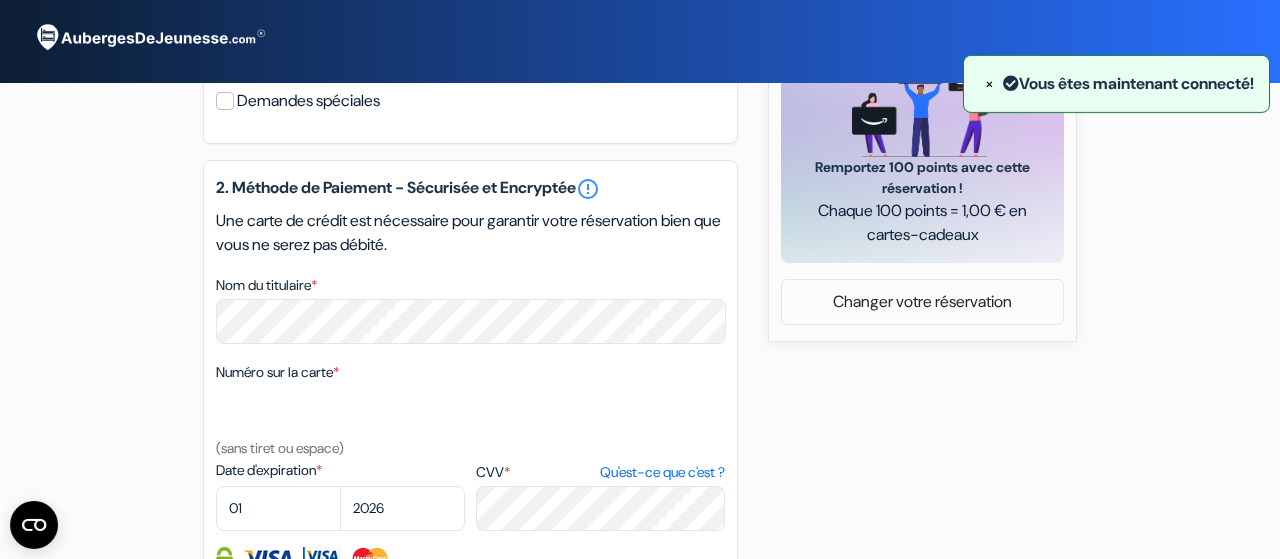 scroll, scrollTop: 738, scrollLeft: 0, axis: vertical 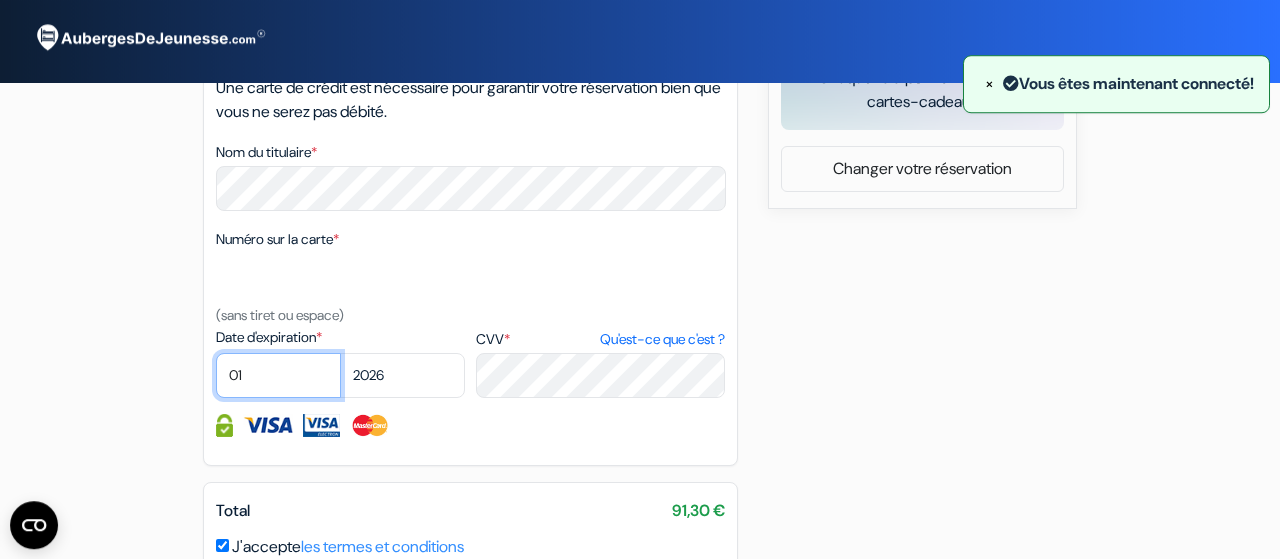 click on "01
02
03
04
05
06
07
08
09
10
11
12" at bounding box center [278, 375] 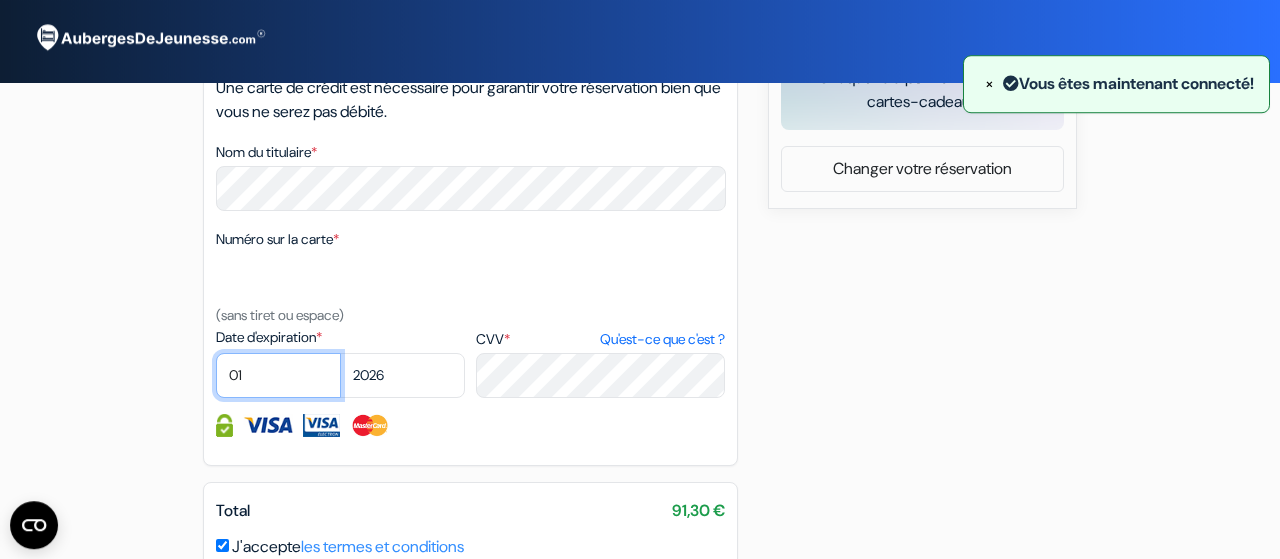 select on "12" 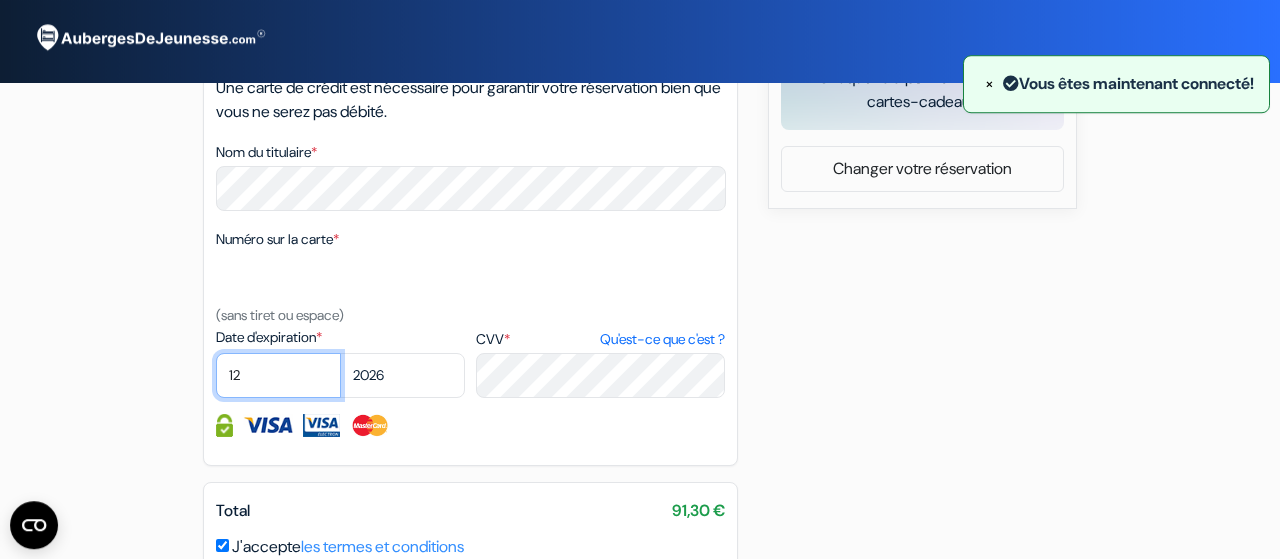 click on "12" at bounding box center (0, 0) 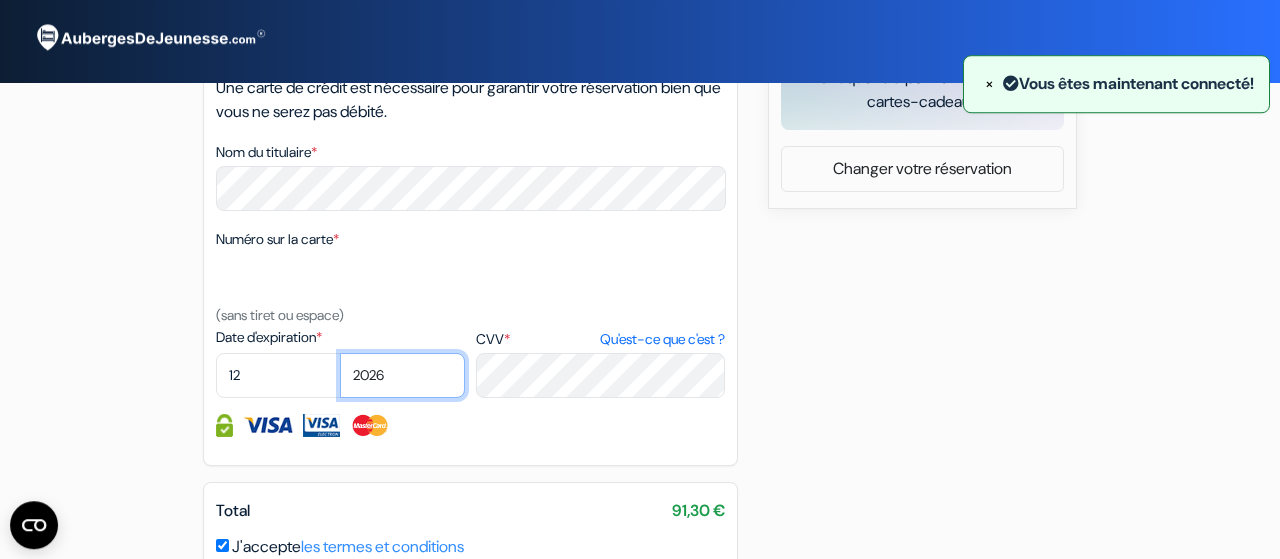 click on "2025
2026
2027
2028
2029
2030
2031
2032
2033
2034
2035
2036 2037 2038 2039 2040 2041" at bounding box center [402, 375] 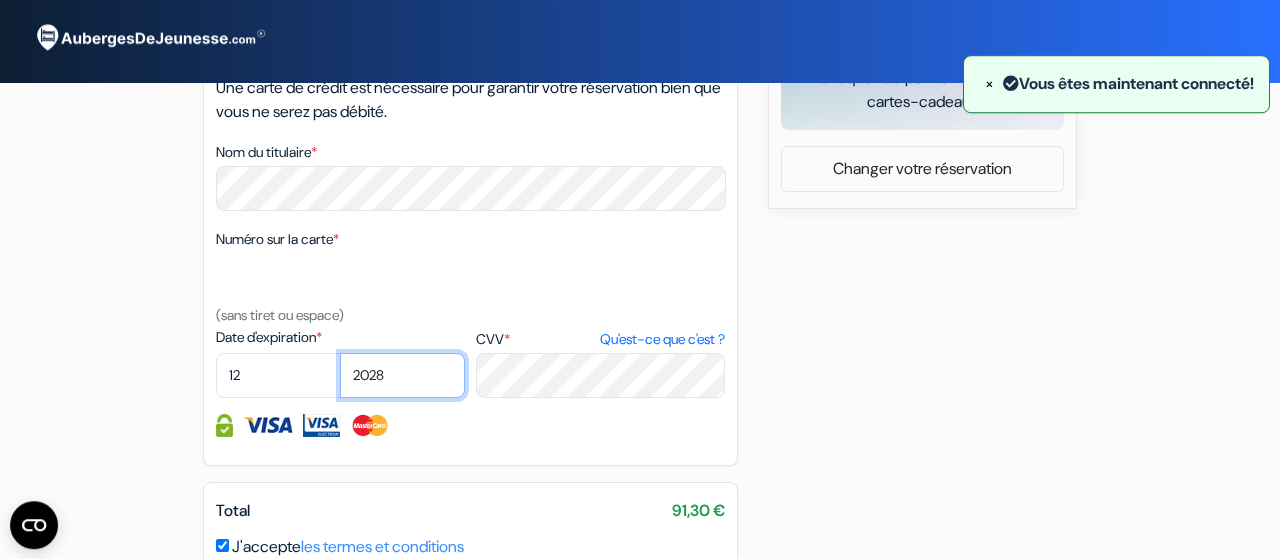 click on "2028" at bounding box center [0, 0] 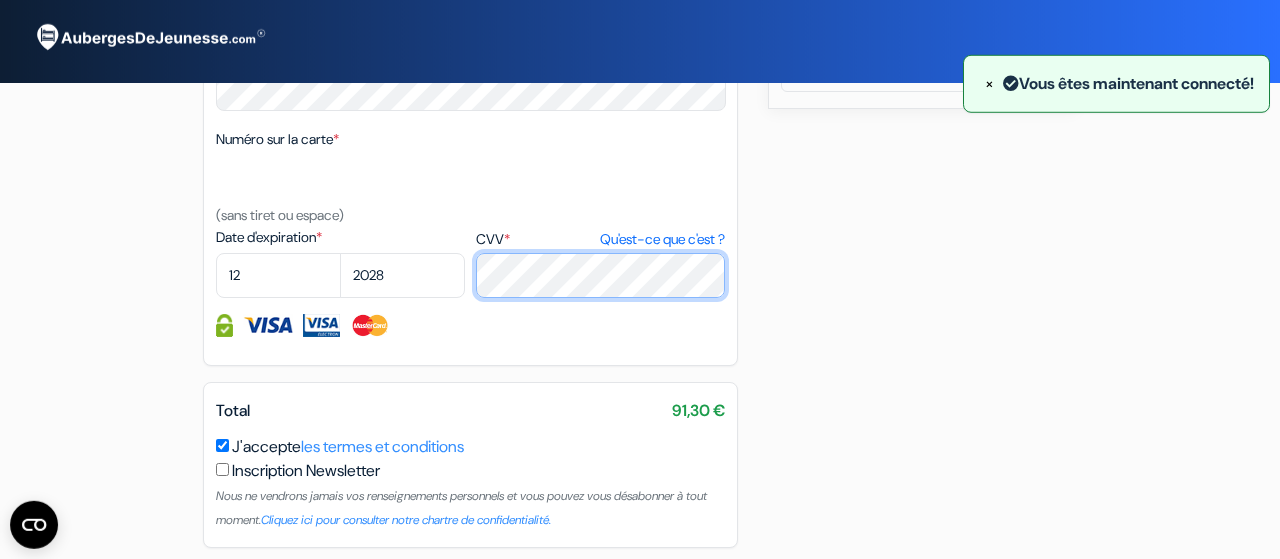 scroll, scrollTop: 967, scrollLeft: 0, axis: vertical 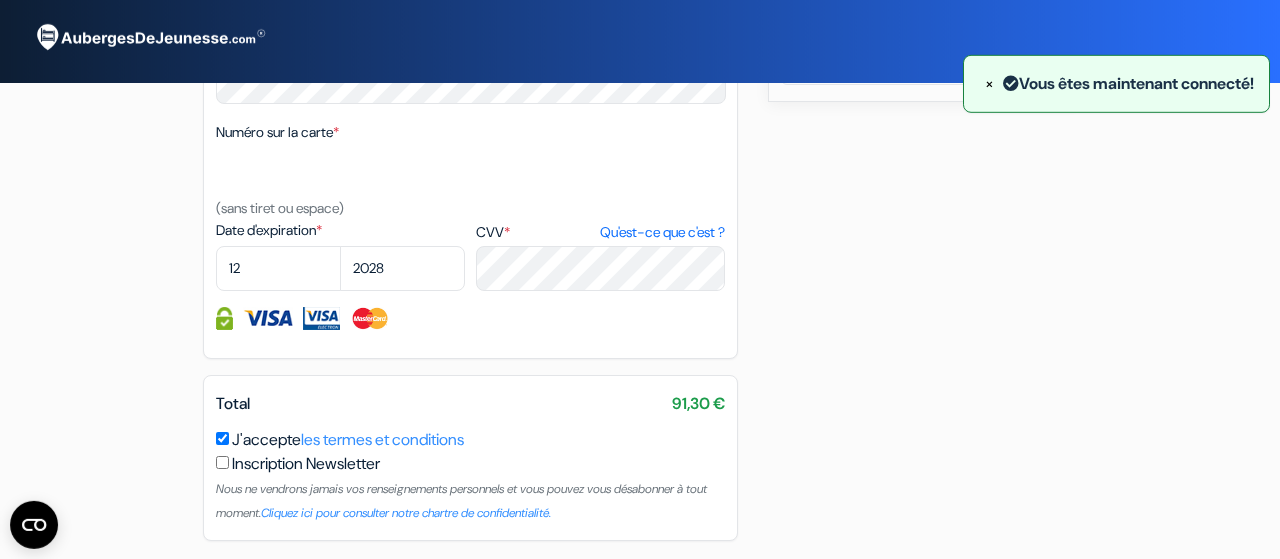 click at bounding box center (470, 318) 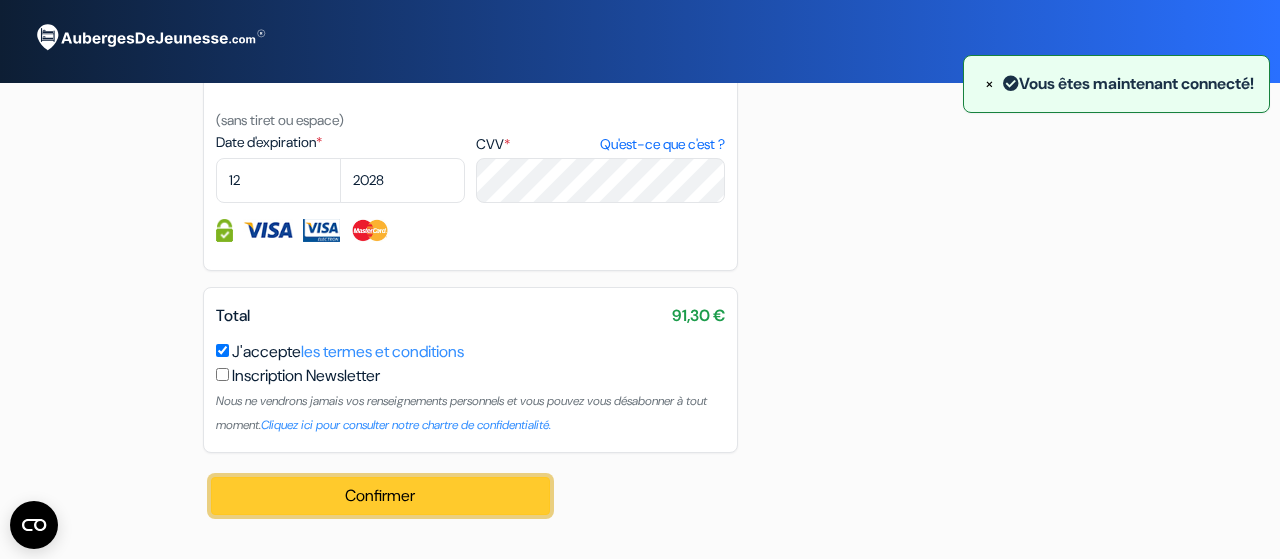 click on "Confirmer
Loading..." at bounding box center [380, 496] 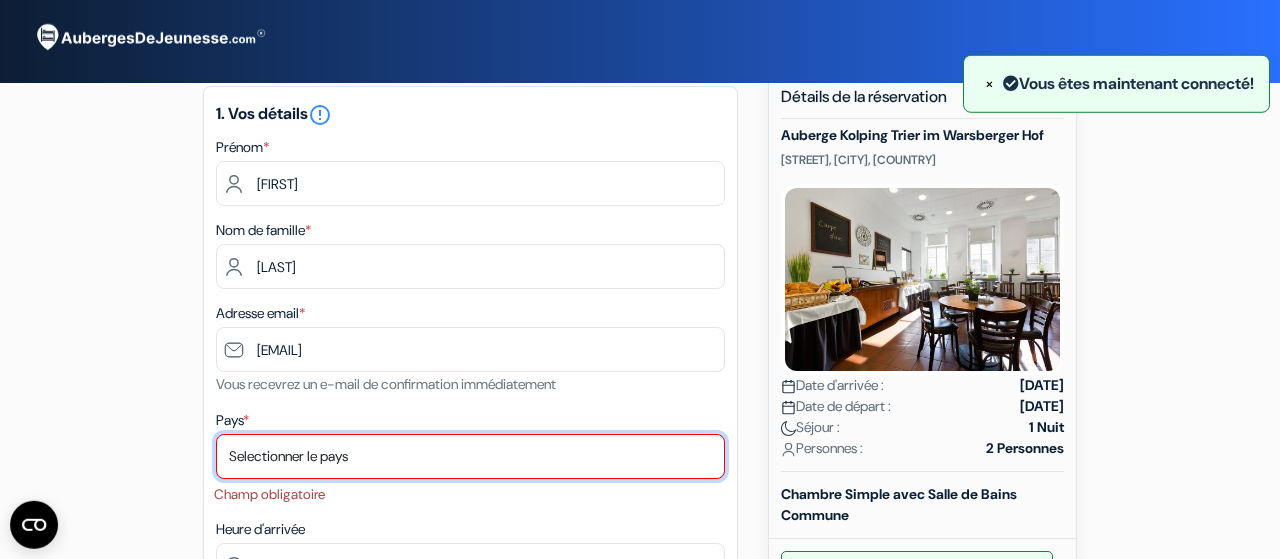 scroll, scrollTop: 26, scrollLeft: 0, axis: vertical 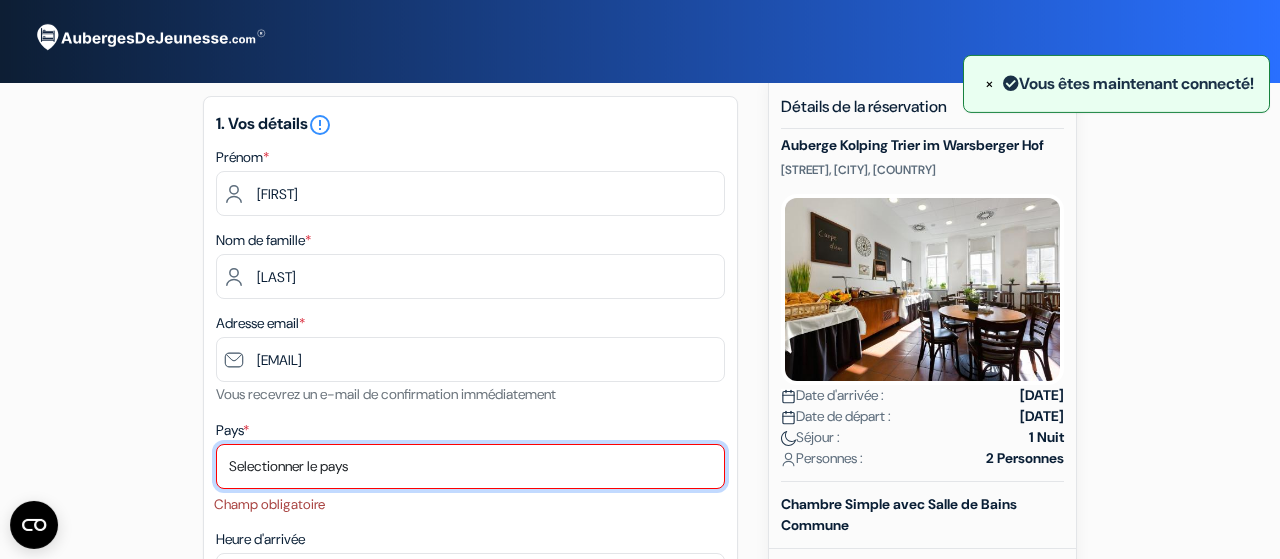 click on "Selectionner le pays
Abkhazie
Afghanistan
Afrique du Sud
Albanie
Algérie
Allemagne
Andorre
Angola
Anguilla" at bounding box center (470, 466) 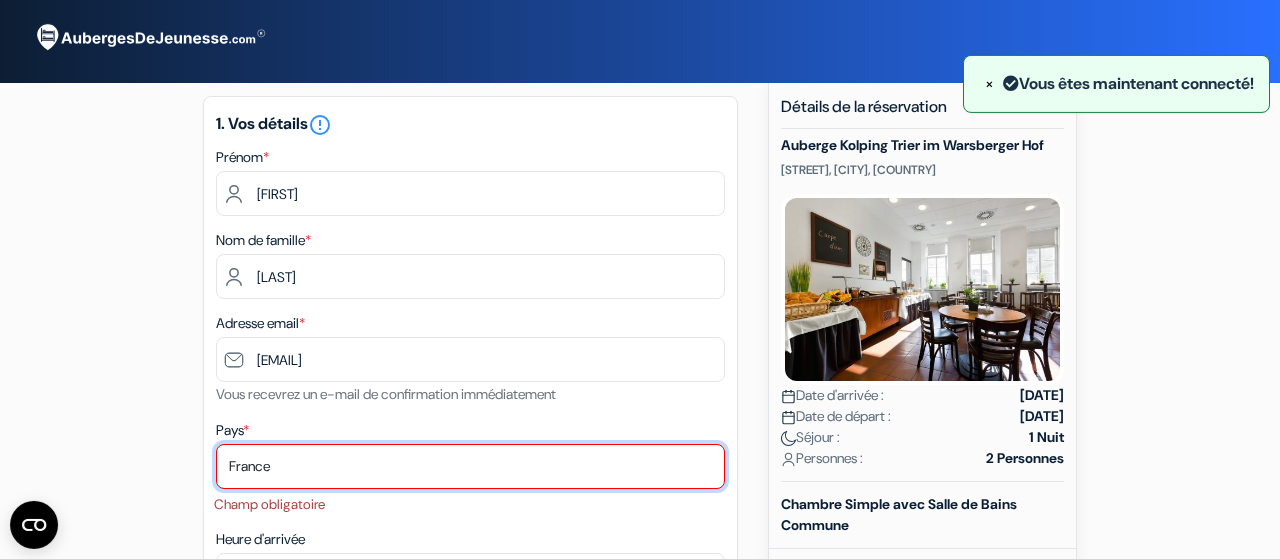 click on "France" at bounding box center [0, 0] 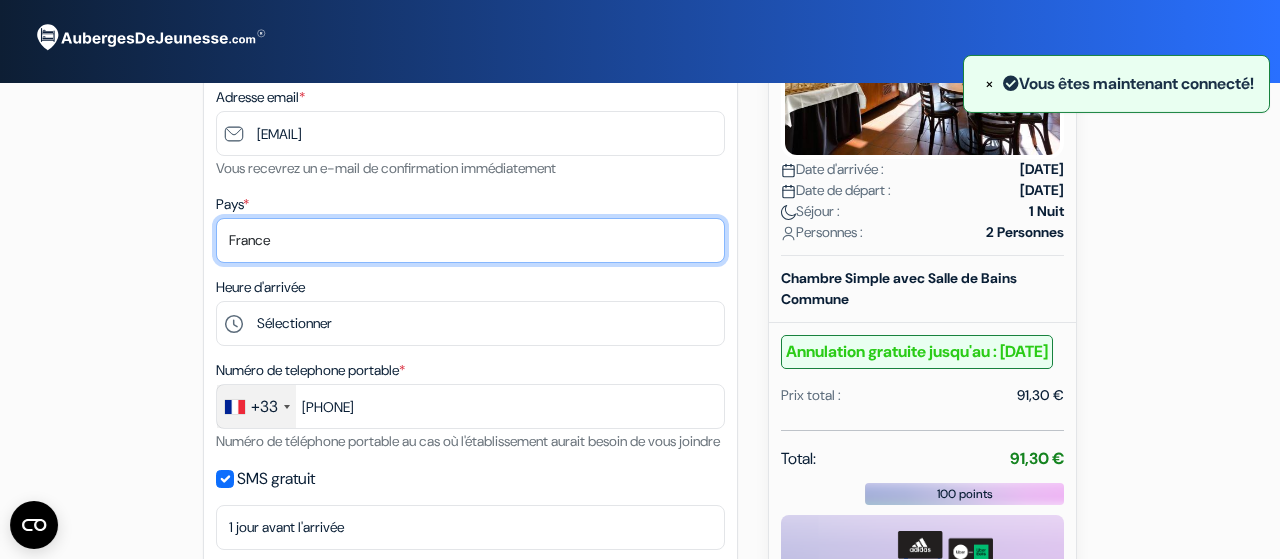 scroll, scrollTop: 252, scrollLeft: 0, axis: vertical 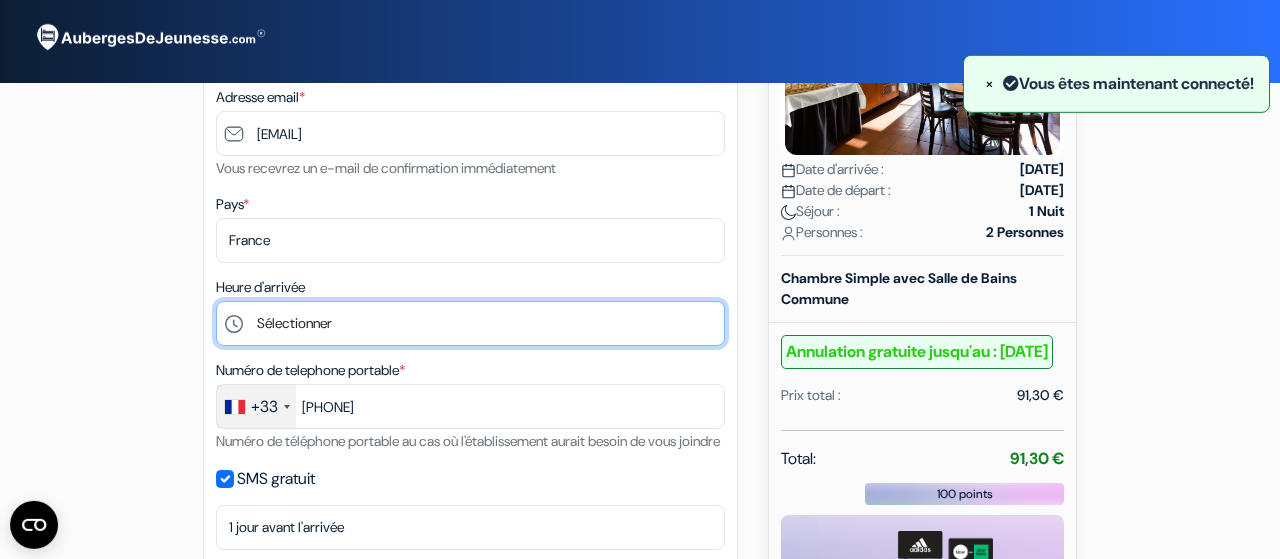 click on "Sélectionner
15:00
16:00
17:00
18:00
19:00
20:00" at bounding box center (470, 323) 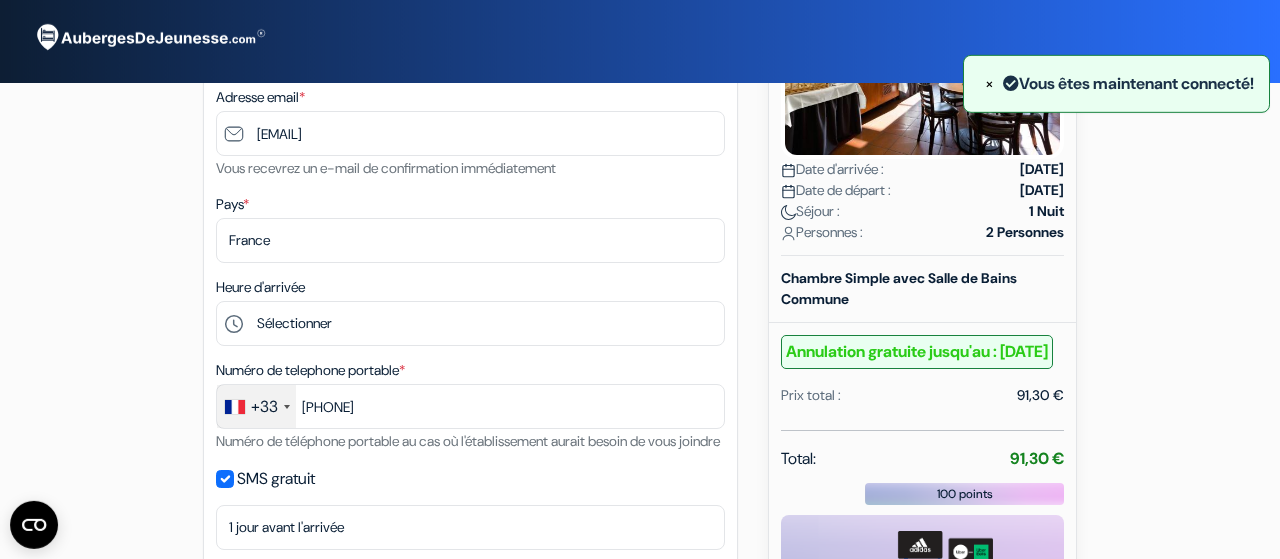 click on "add_box
Auberge Kolping Trier im Warsberger Hof
Dietrichstr. 42,
Trier,
Allemagne
Détails de l'établissement
X
done done done done" at bounding box center (640, 598) 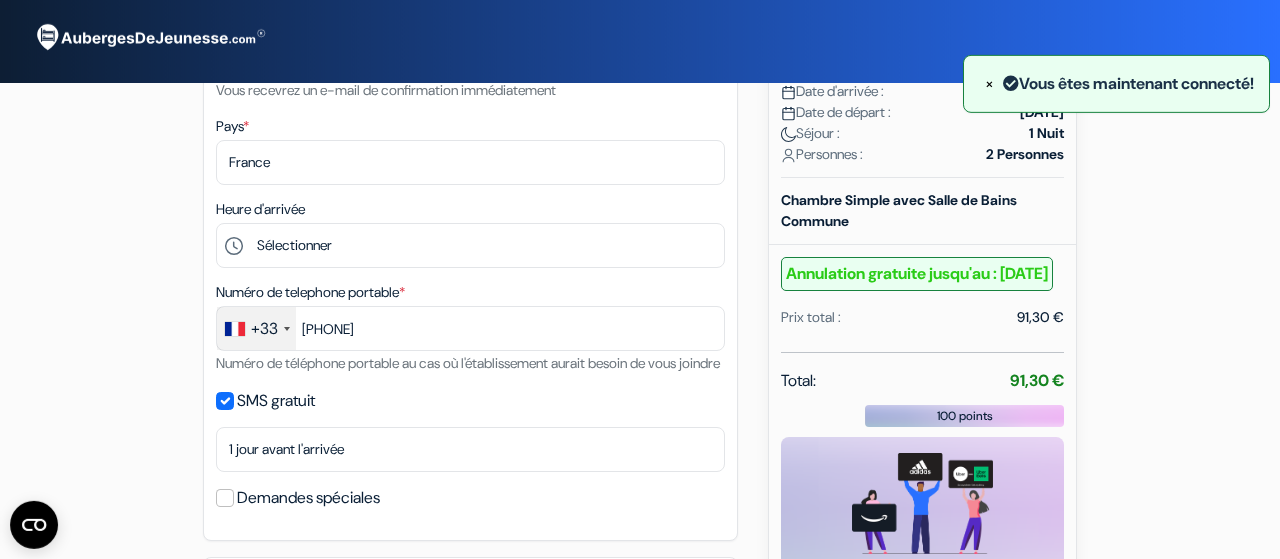 scroll, scrollTop: 330, scrollLeft: 0, axis: vertical 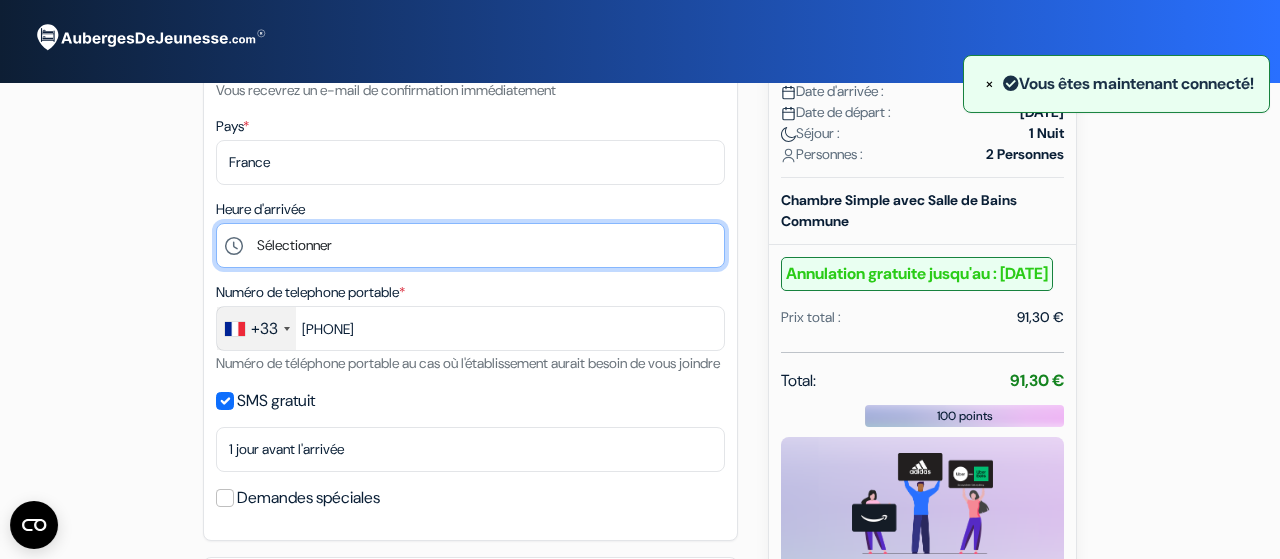 click on "Sélectionner
15:00
16:00
17:00
18:00
19:00
20:00" at bounding box center (470, 245) 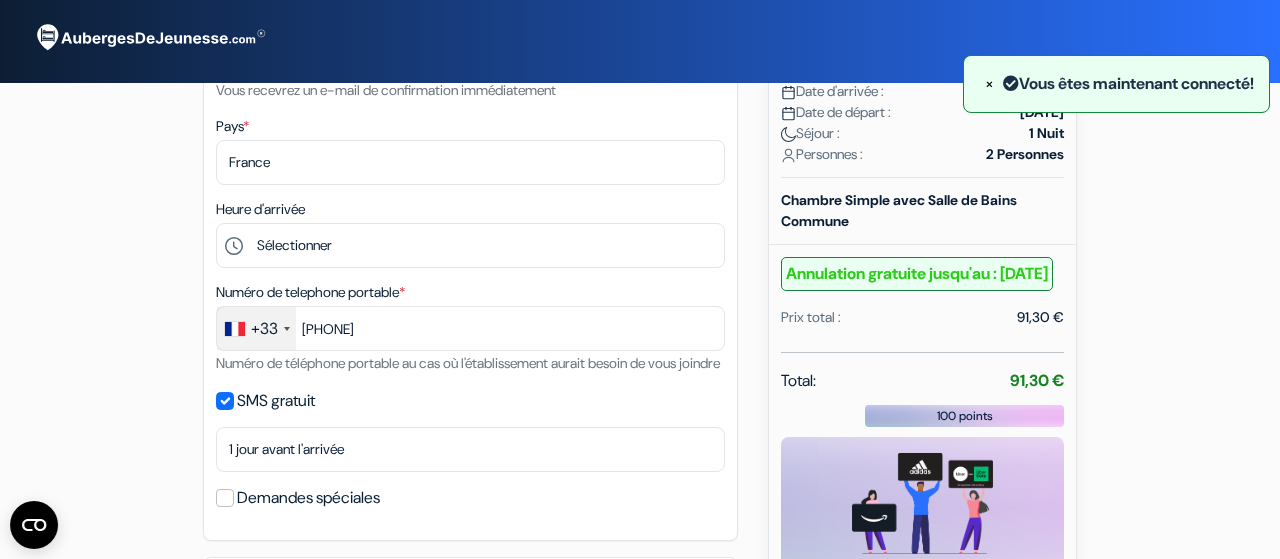 click on "add_box
Auberge Kolping Trier im Warsberger Hof
Dietrichstr. 42,
Trier,
Allemagne
Détails de l'établissement
X
done done done done" at bounding box center (640, 520) 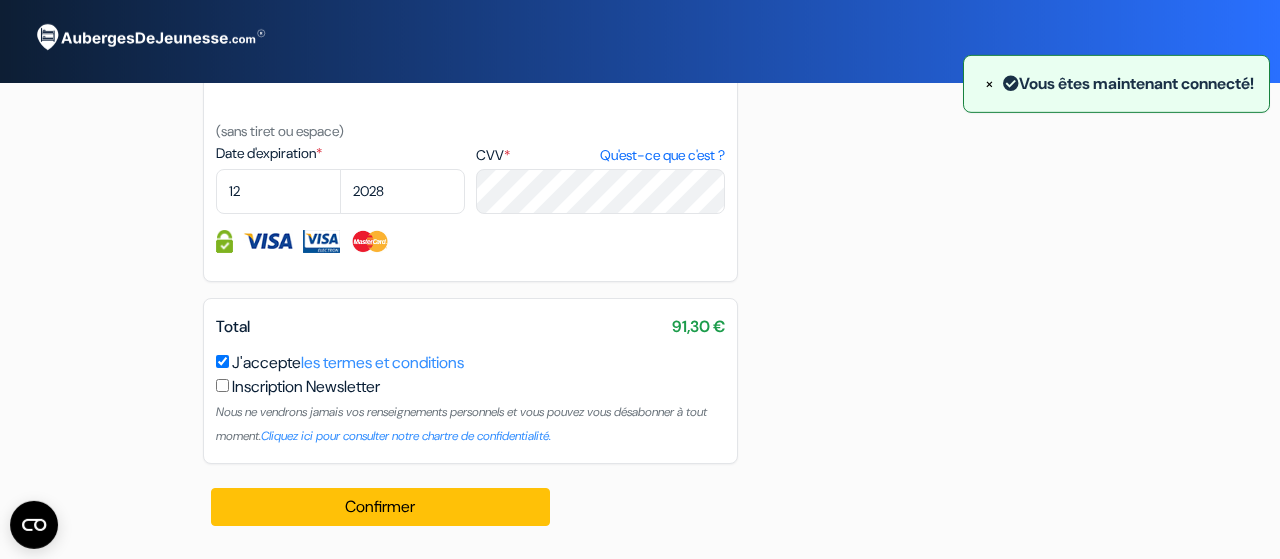 scroll, scrollTop: 1080, scrollLeft: 0, axis: vertical 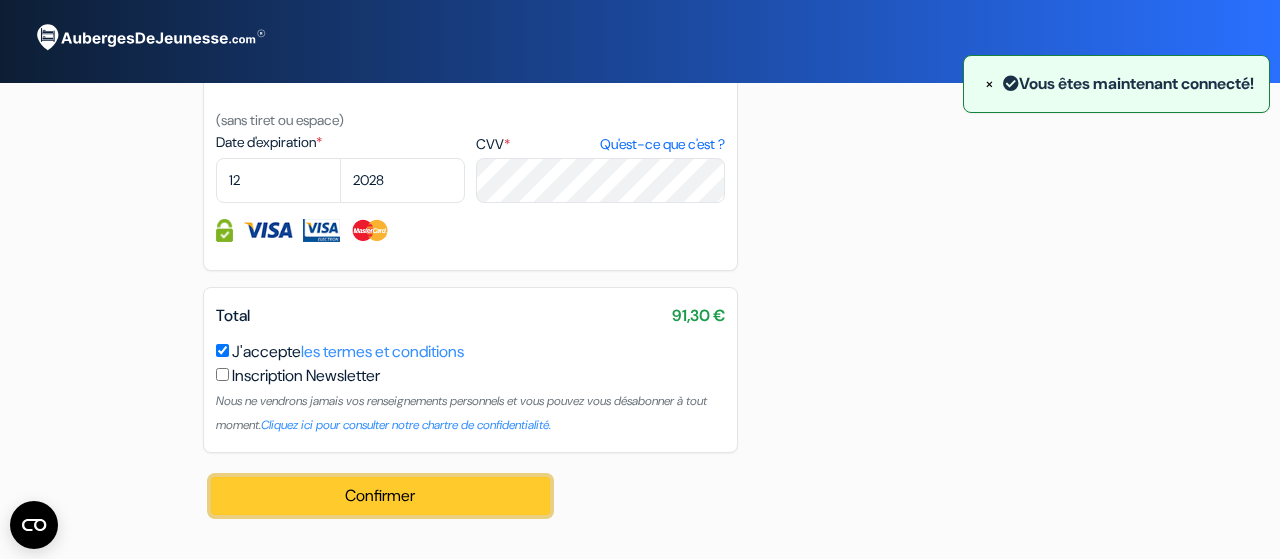 click on "Confirmer
Loading..." at bounding box center [380, 496] 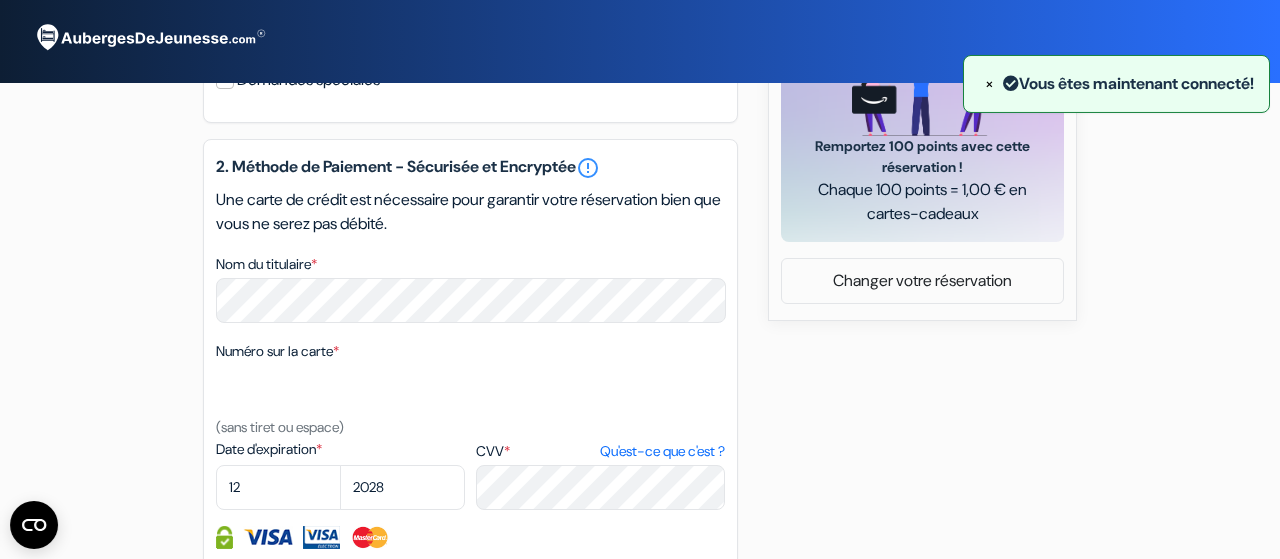 scroll, scrollTop: 1059, scrollLeft: 0, axis: vertical 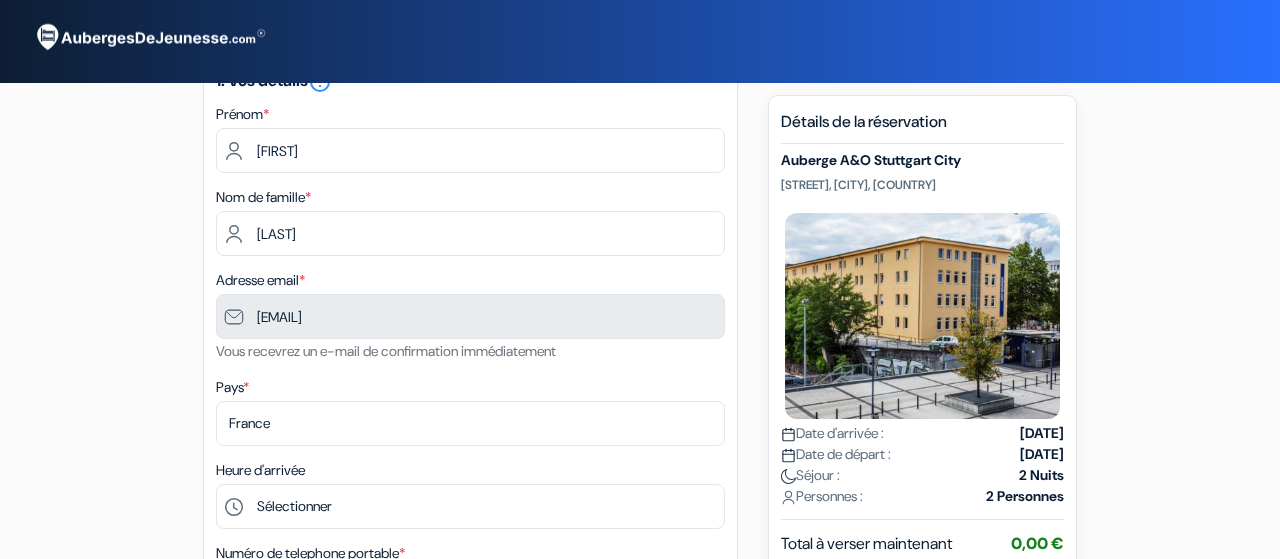 type on "[NUMBER] [NUMBER] [NUMBER] [NUMBER] [NUMBER]" 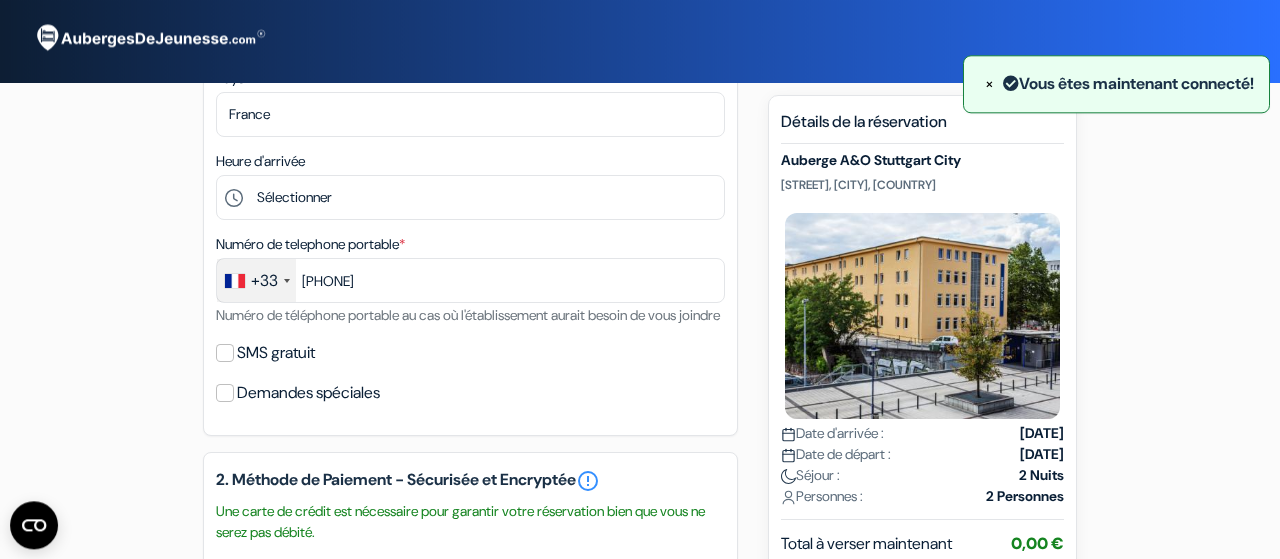 scroll, scrollTop: 493, scrollLeft: 0, axis: vertical 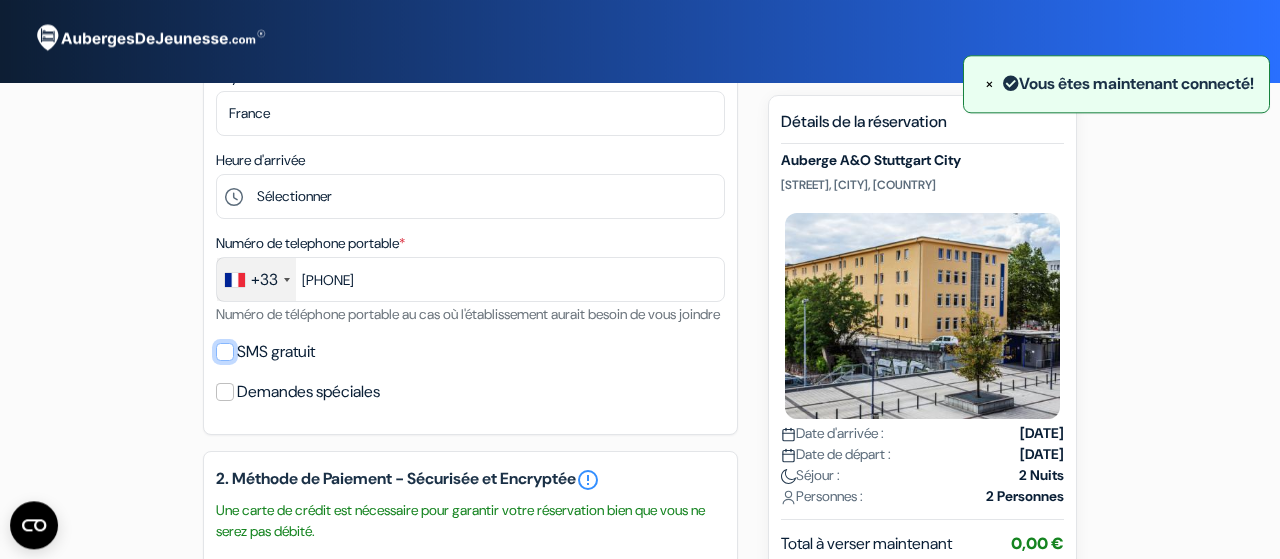 click on "SMS gratuit" at bounding box center [225, 352] 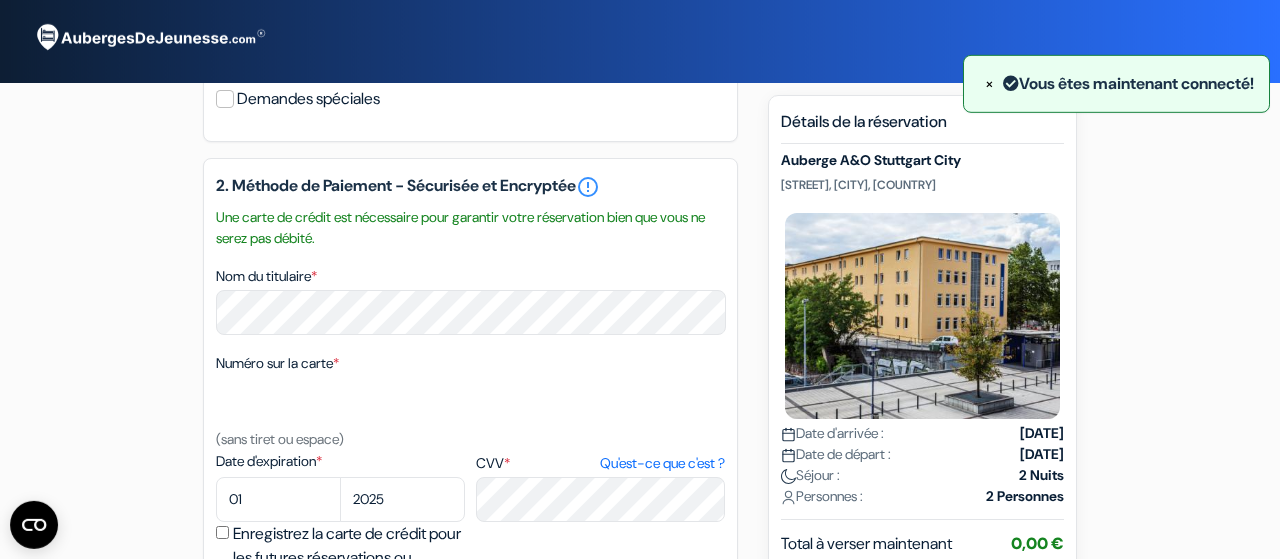 scroll, scrollTop: 844, scrollLeft: 0, axis: vertical 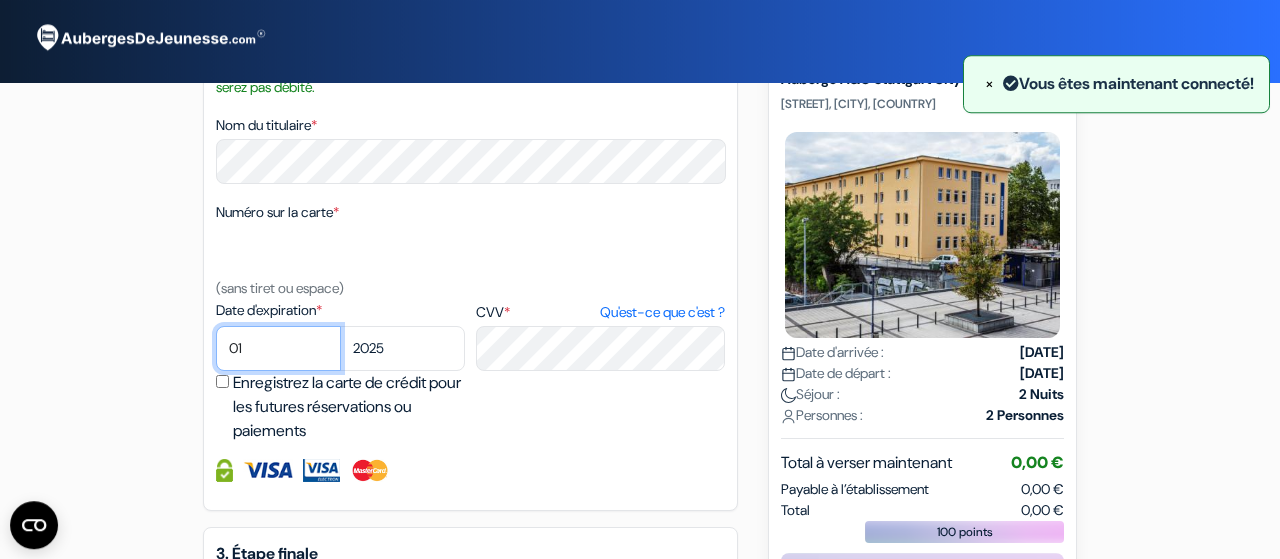 click on "01
02
03
04
05
06
07
08
09
10
11
12" at bounding box center [278, 348] 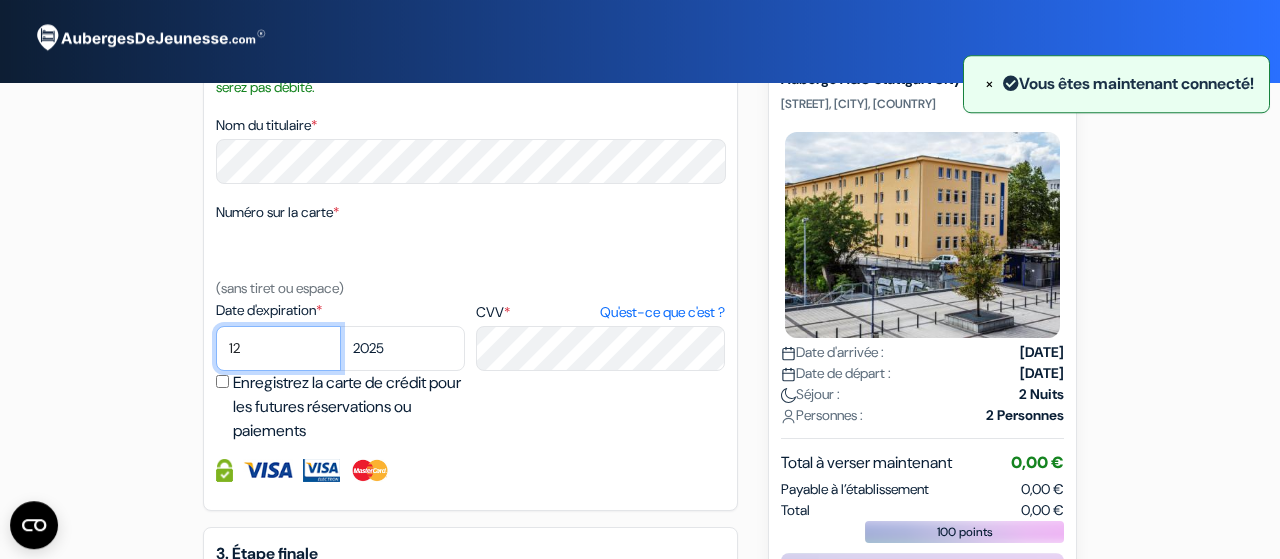 click on "12" at bounding box center (0, 0) 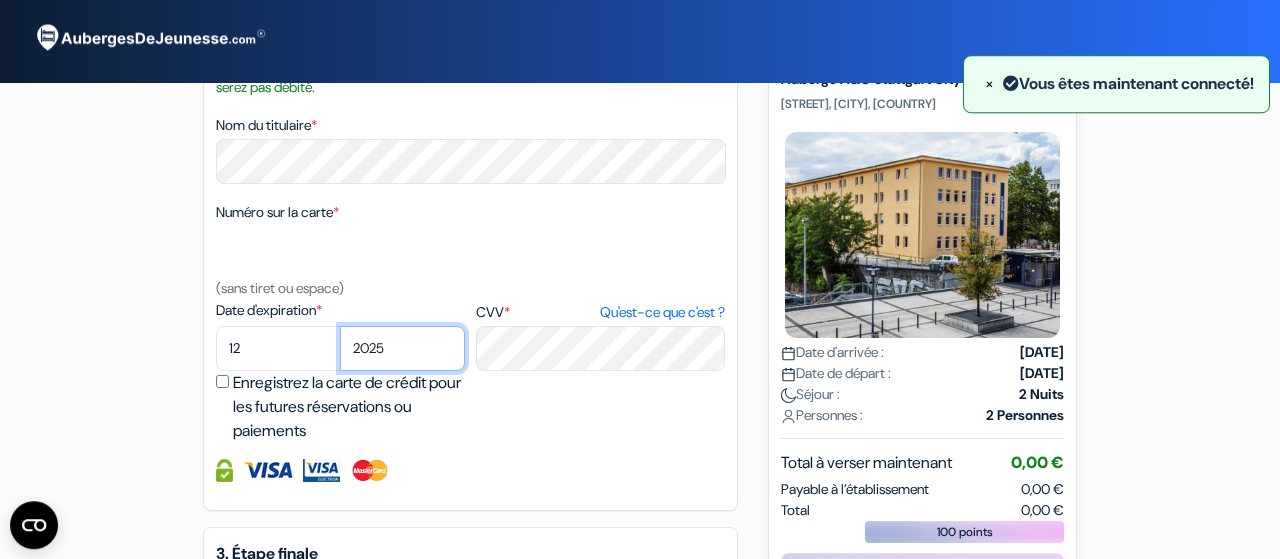click on "2025
2026
2027
2028
2029
2030
2031
2032
2033 2034 2035 2036 2037 2038 2039 2040 2041 2042 2043" at bounding box center [402, 348] 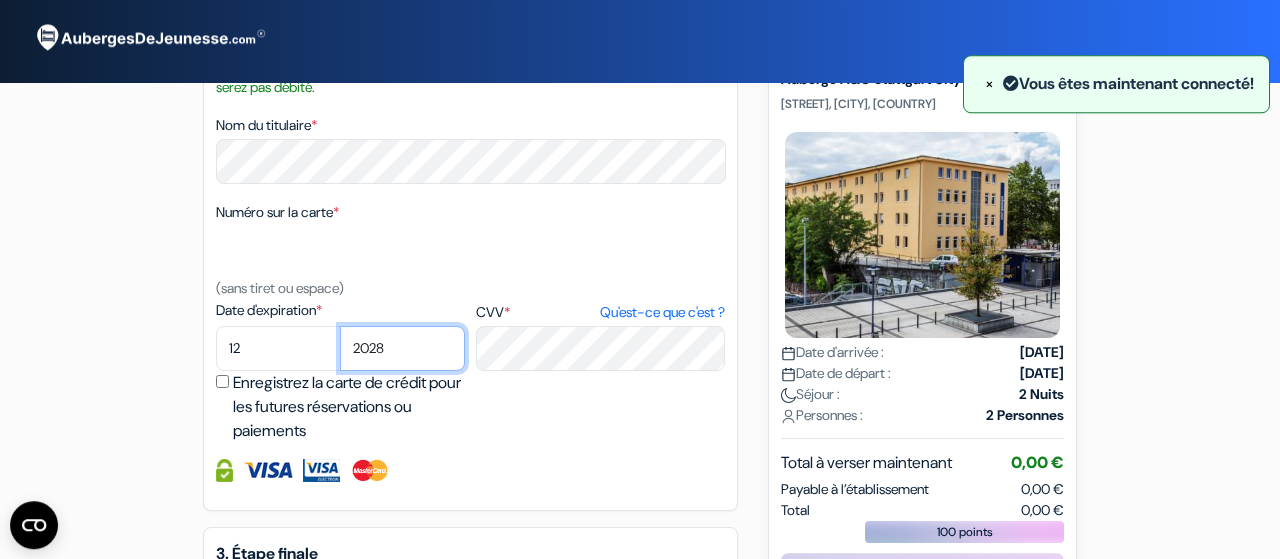 click on "2028" at bounding box center (0, 0) 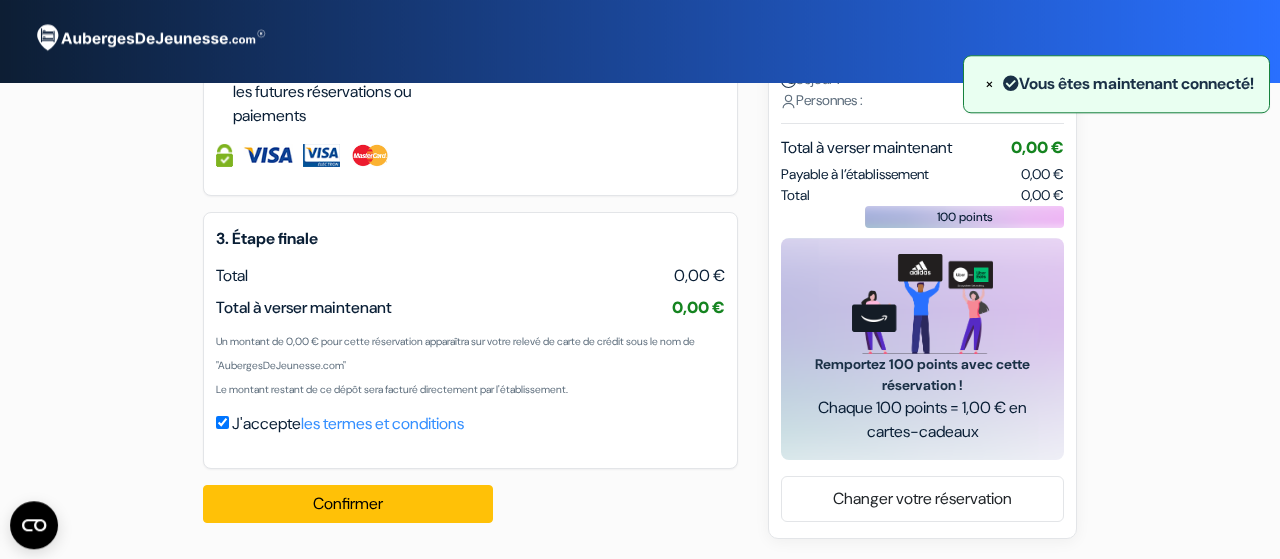 scroll, scrollTop: 1335, scrollLeft: 0, axis: vertical 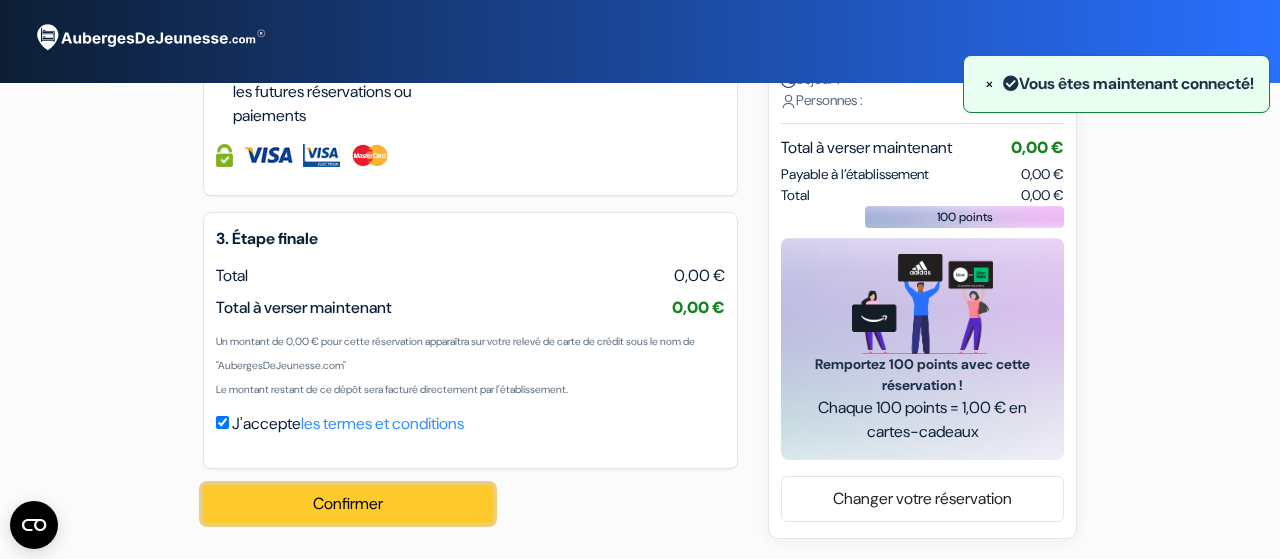 click on "Confirmer
Loading..." at bounding box center [348, 504] 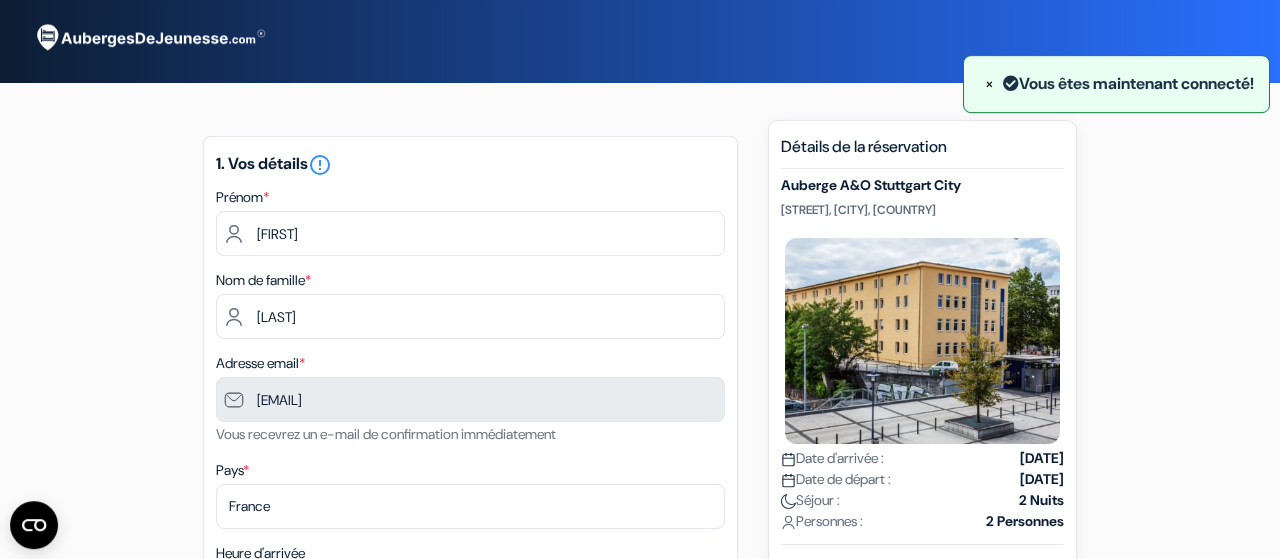 scroll, scrollTop: 0, scrollLeft: 0, axis: both 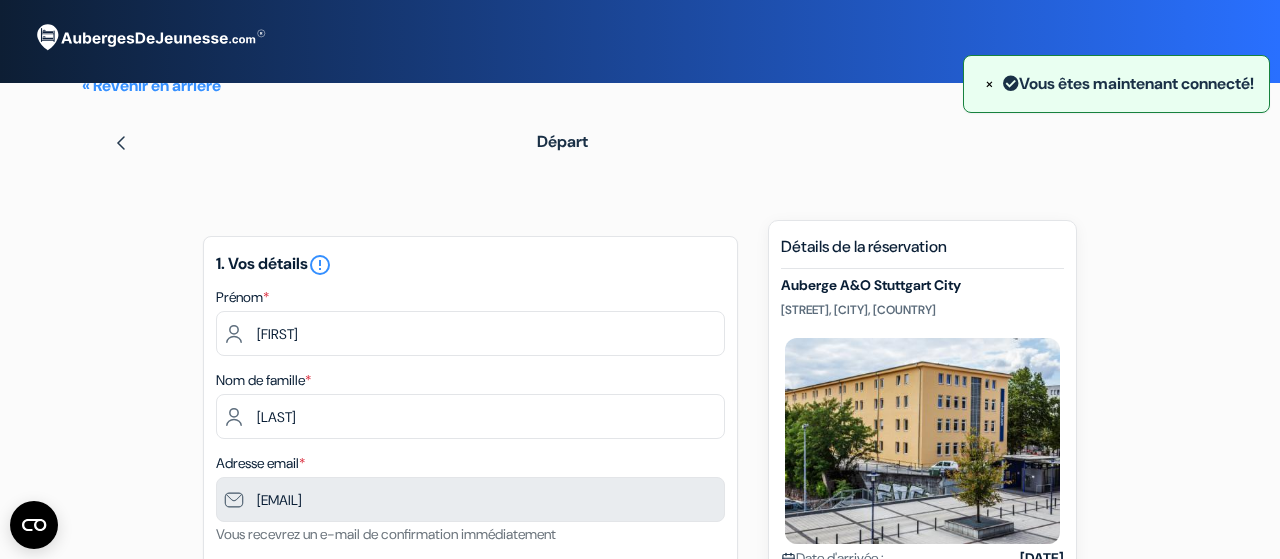 click at bounding box center (121, 141) 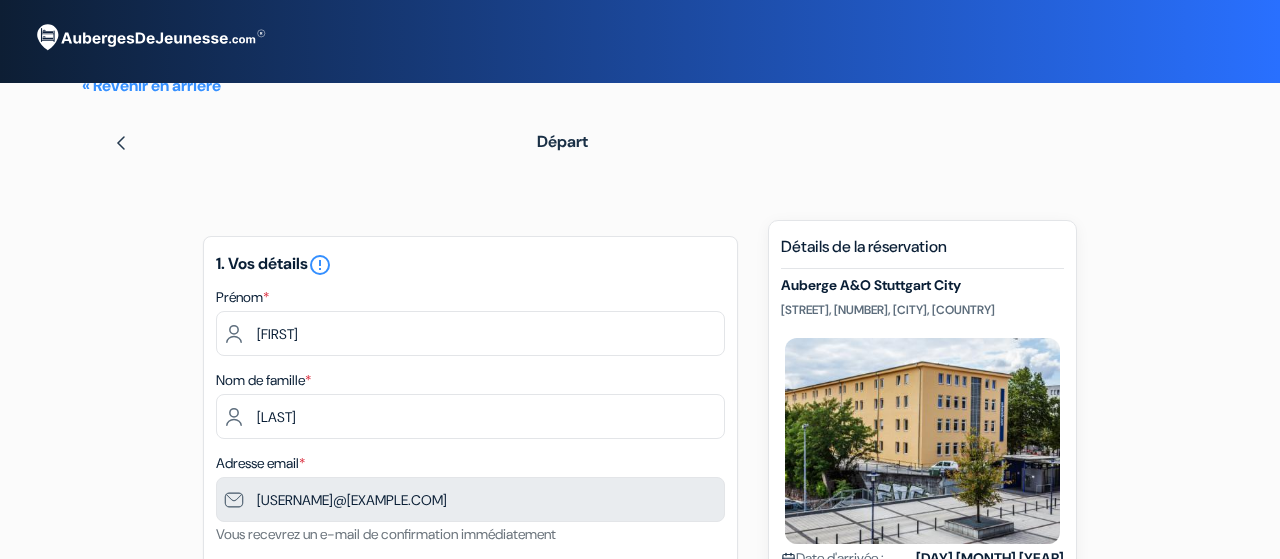 select on "12" 